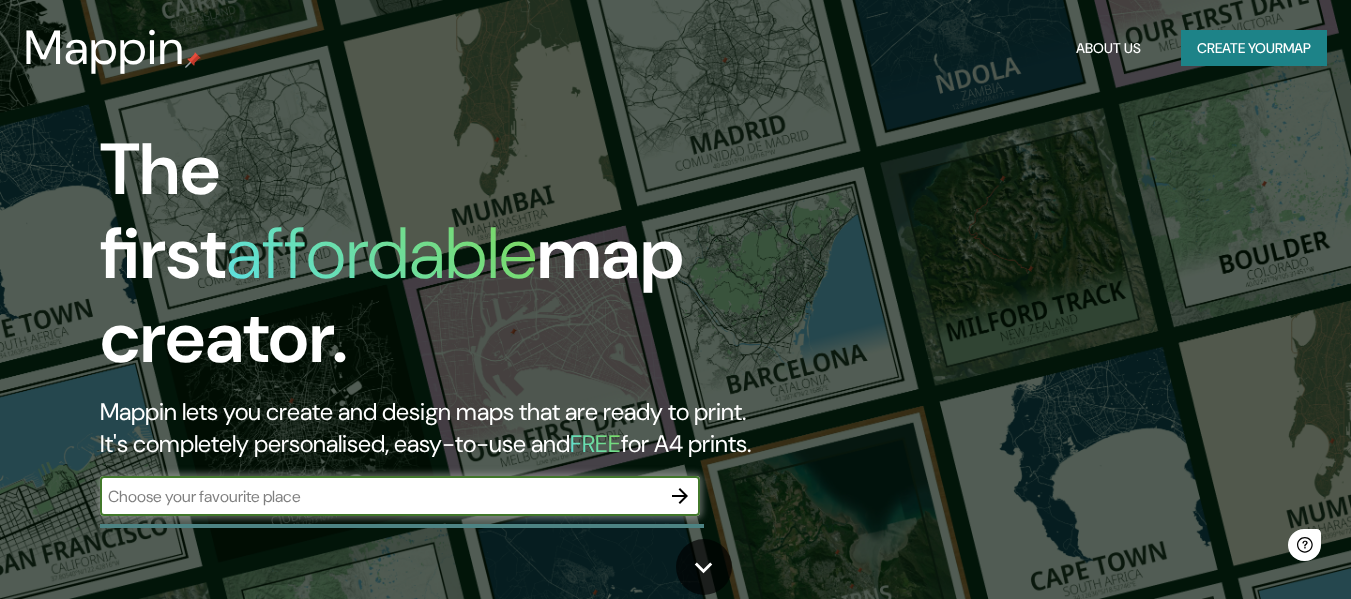 scroll, scrollTop: 0, scrollLeft: 0, axis: both 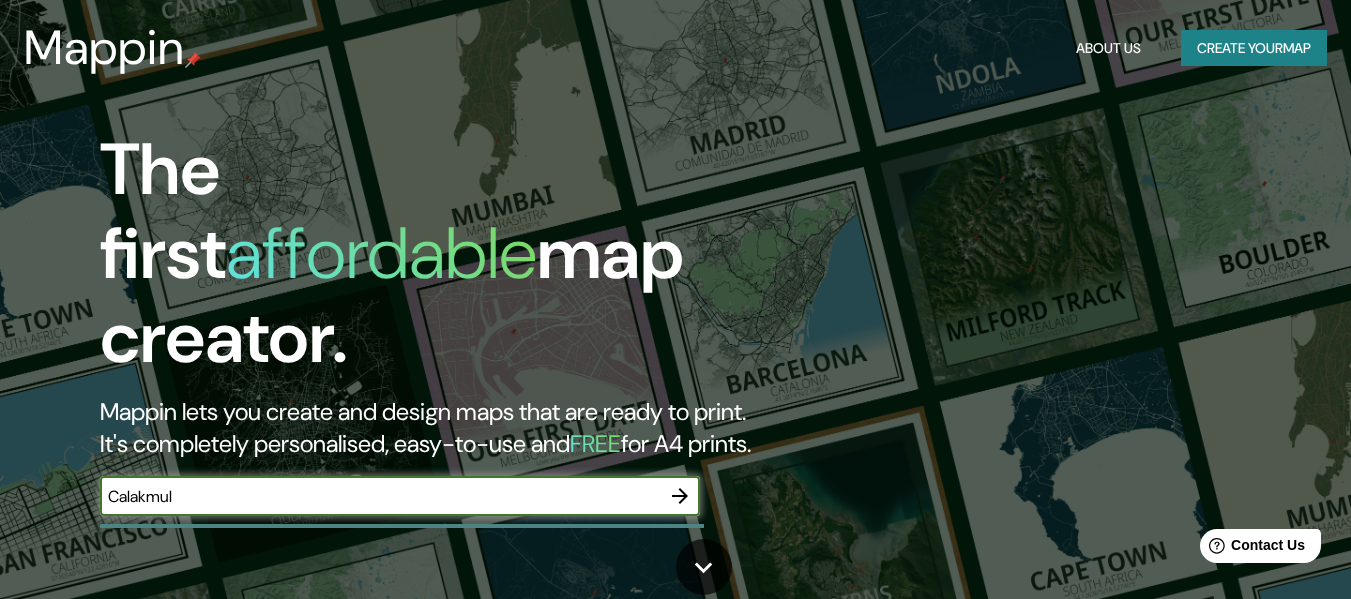 type on "Calakmul" 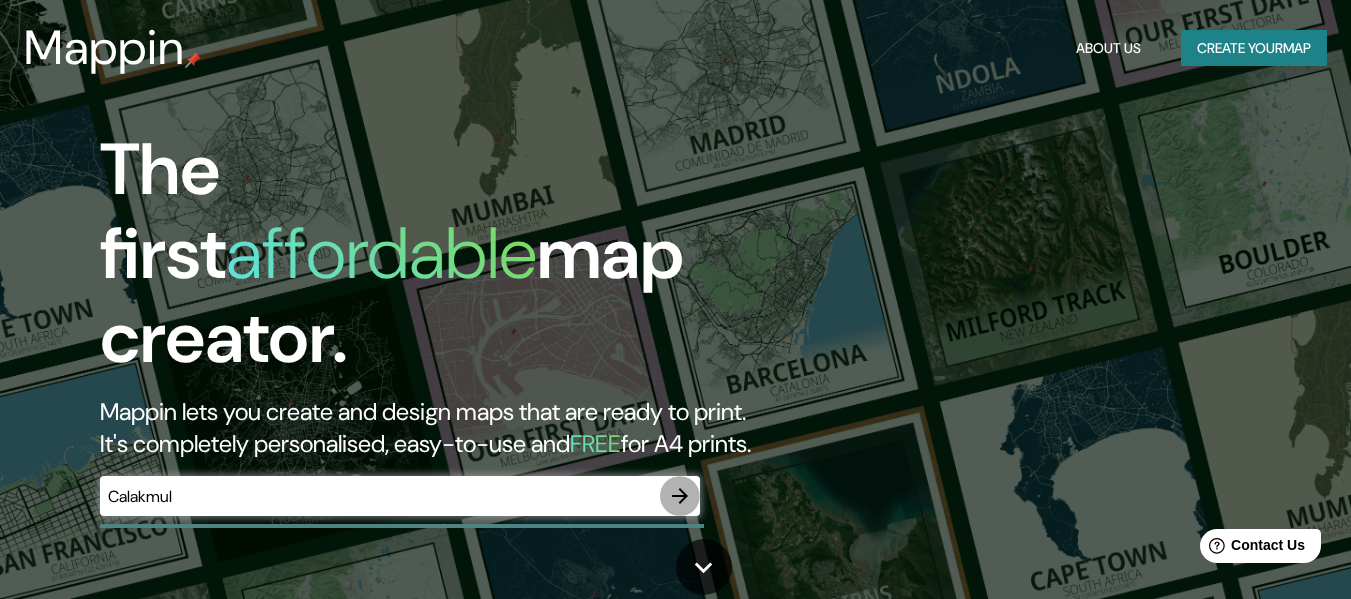 click 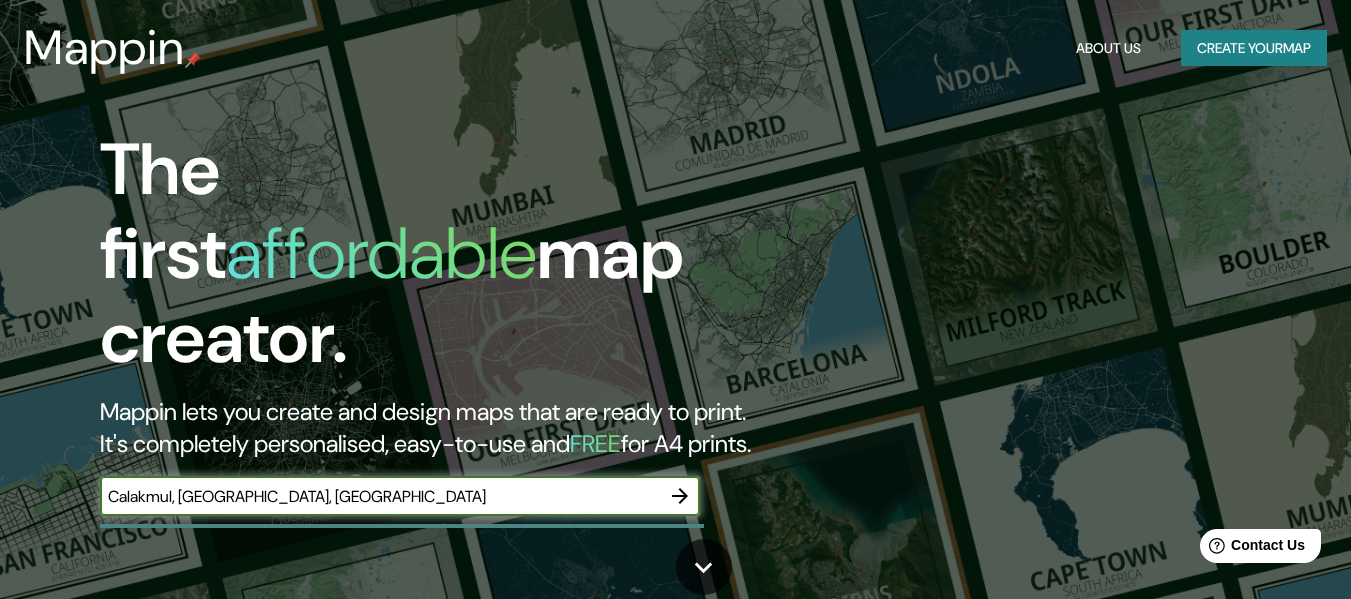 type on "Calakmul, [GEOGRAPHIC_DATA], [GEOGRAPHIC_DATA]" 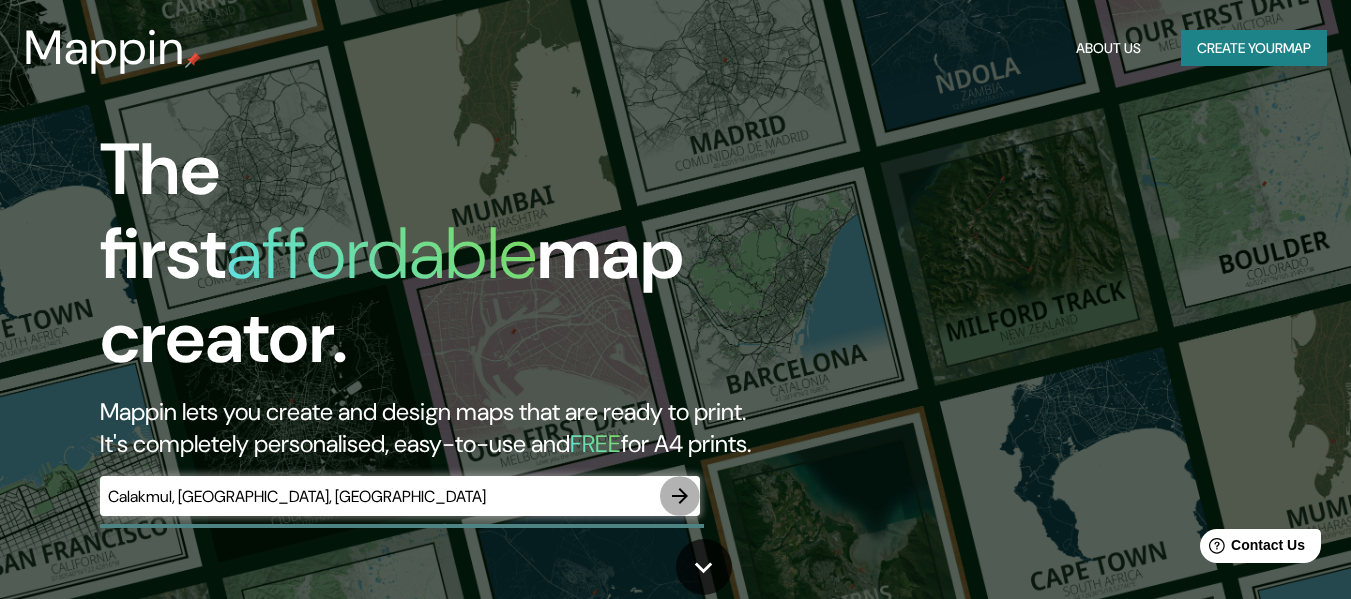 click 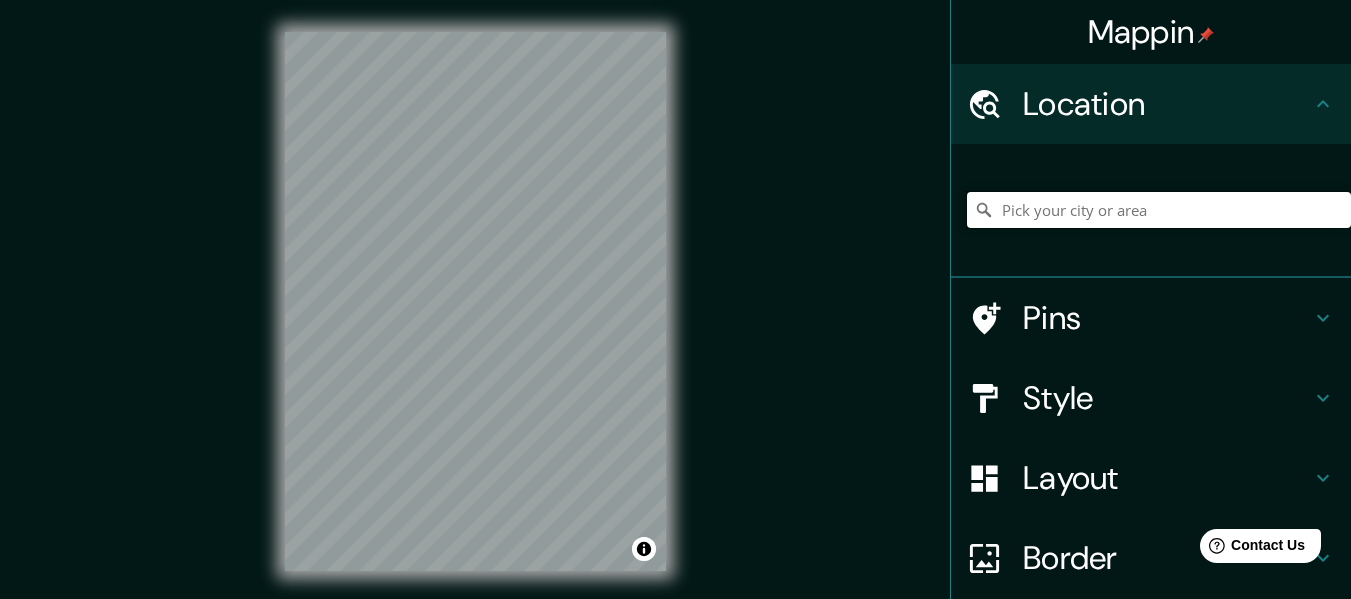 click at bounding box center [1159, 210] 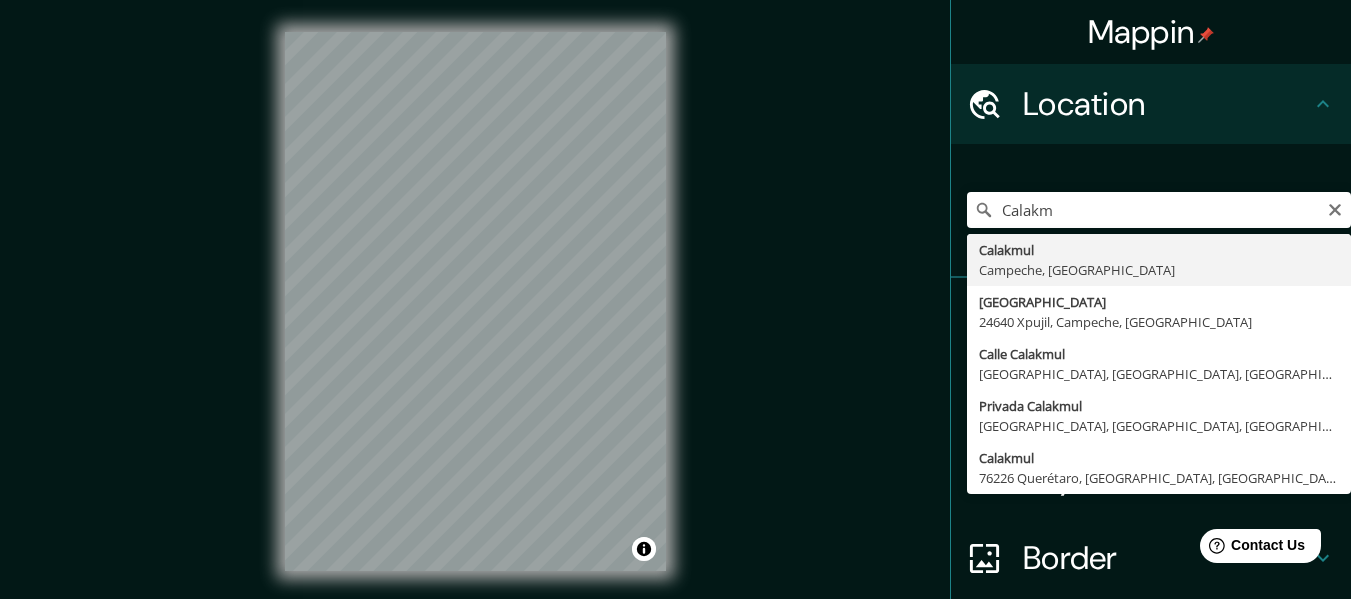 type on "Calakmul, [GEOGRAPHIC_DATA], [GEOGRAPHIC_DATA]" 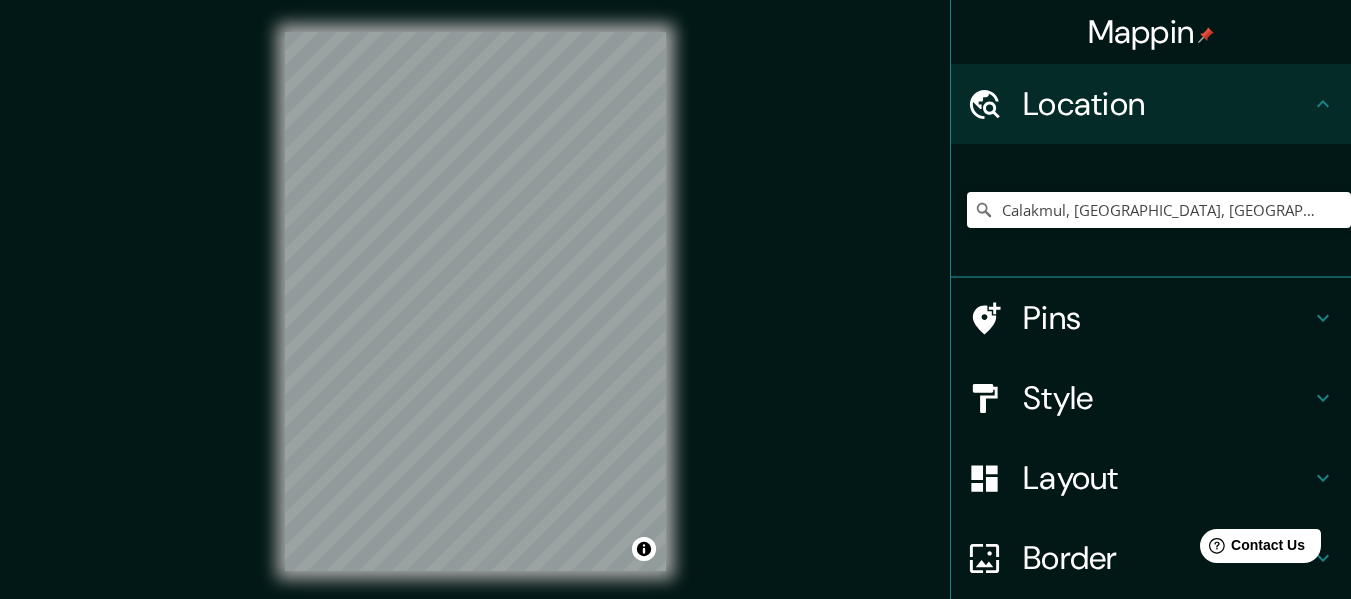 click on "Mappin Location [GEOGRAPHIC_DATA], [GEOGRAPHIC_DATA], [GEOGRAPHIC_DATA] Pins Style Layout Border Choose a border.  Hint : you can make layers of the frame opaque to create some cool effects. None Simple Transparent Fancy Size A4 single Create your map © Mapbox   © OpenStreetMap   Improve this map Any problems, suggestions, or concerns please email    [EMAIL_ADDRESS][DOMAIN_NAME] . . ." at bounding box center (675, 317) 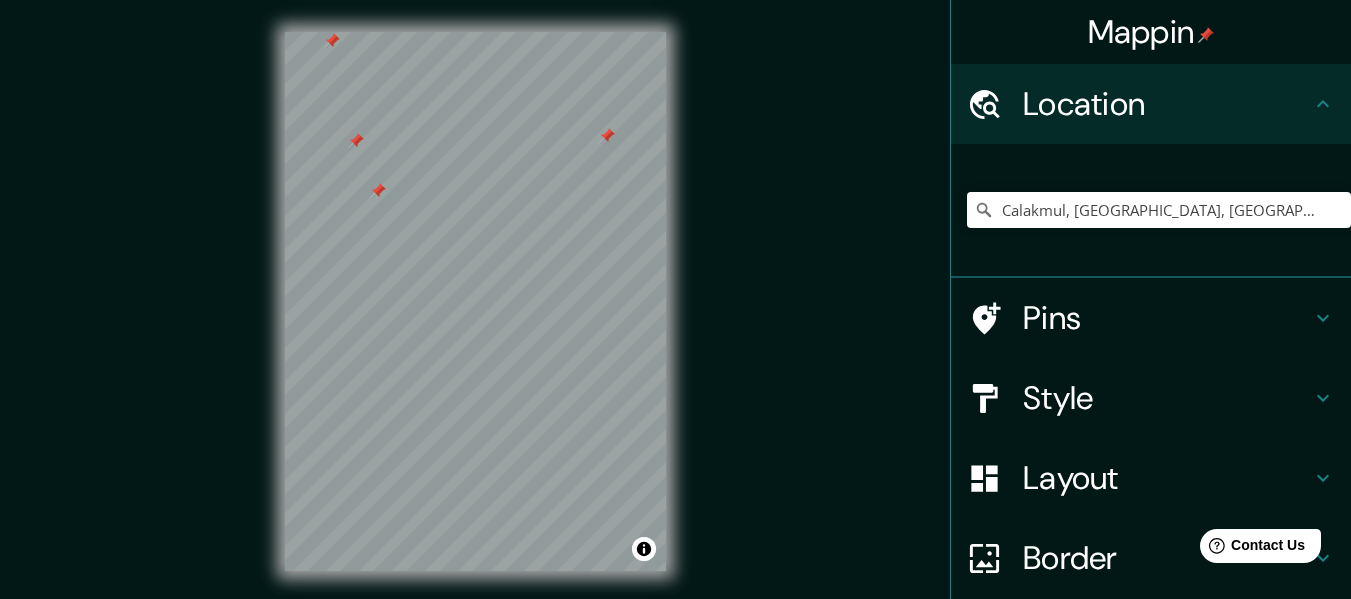click 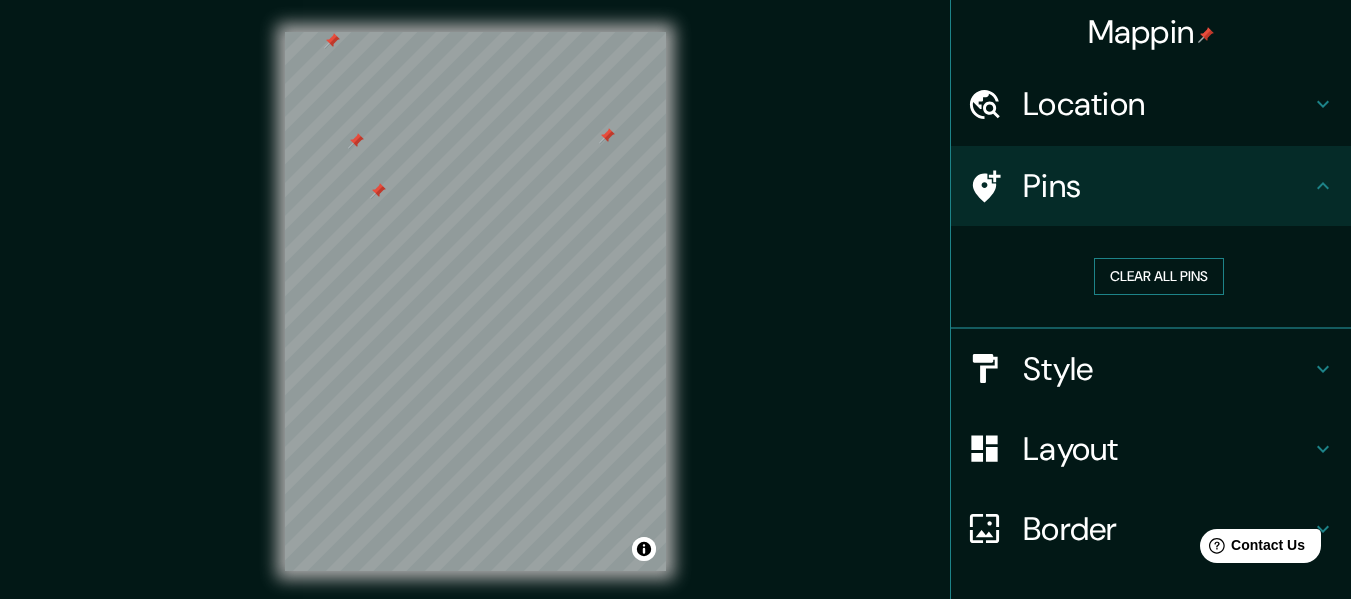 click on "Clear all pins" at bounding box center [1159, 276] 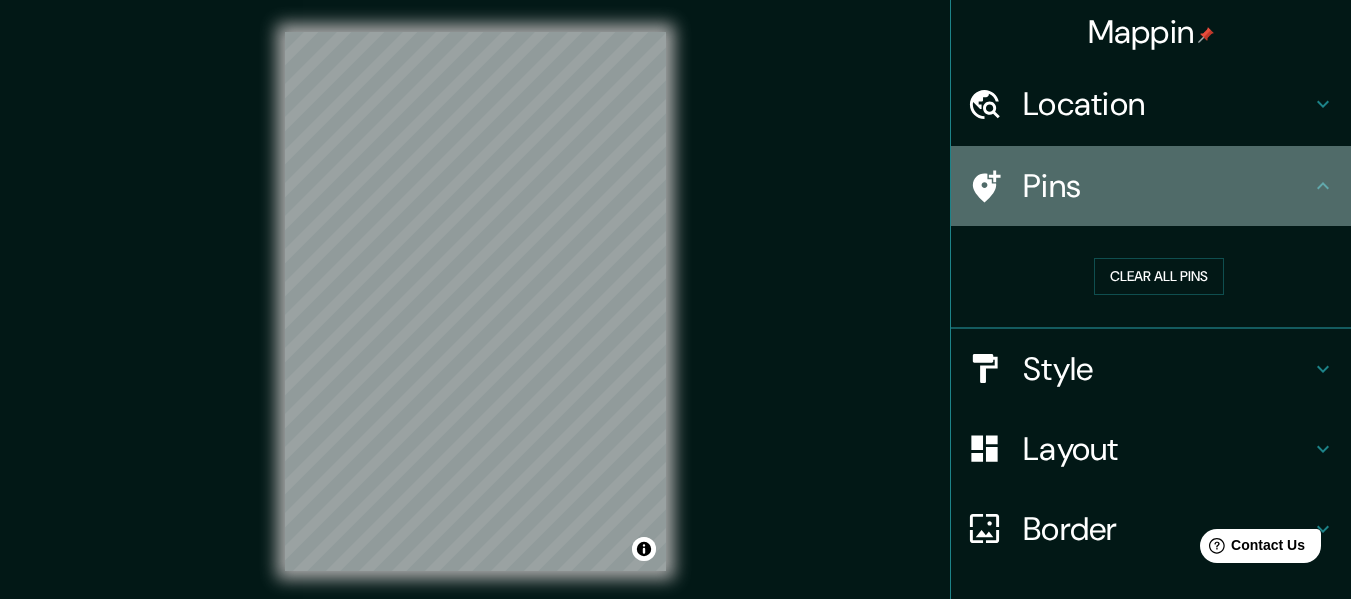 click 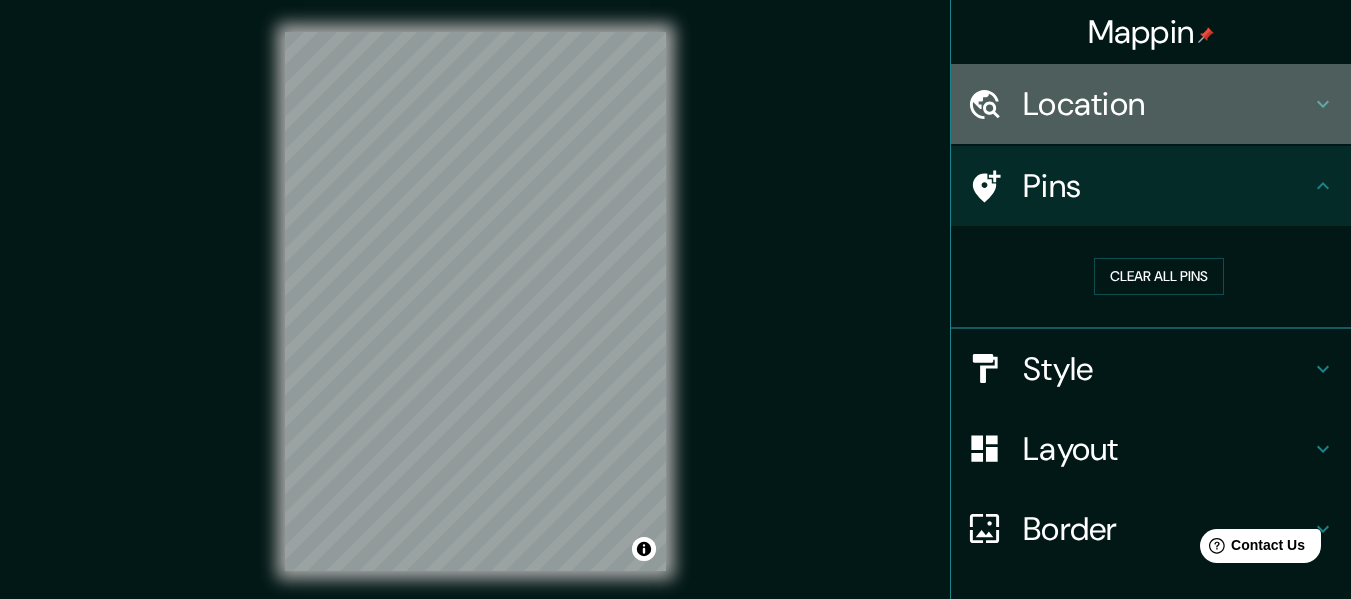 click on "Location" at bounding box center (1151, 104) 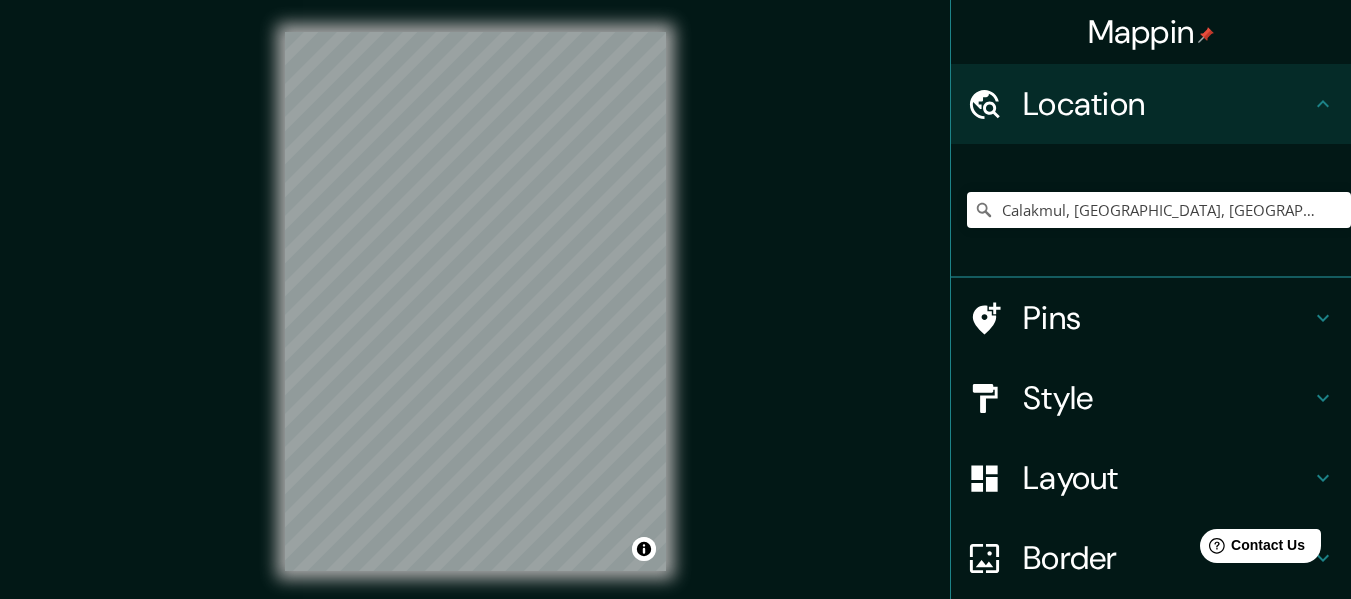 click 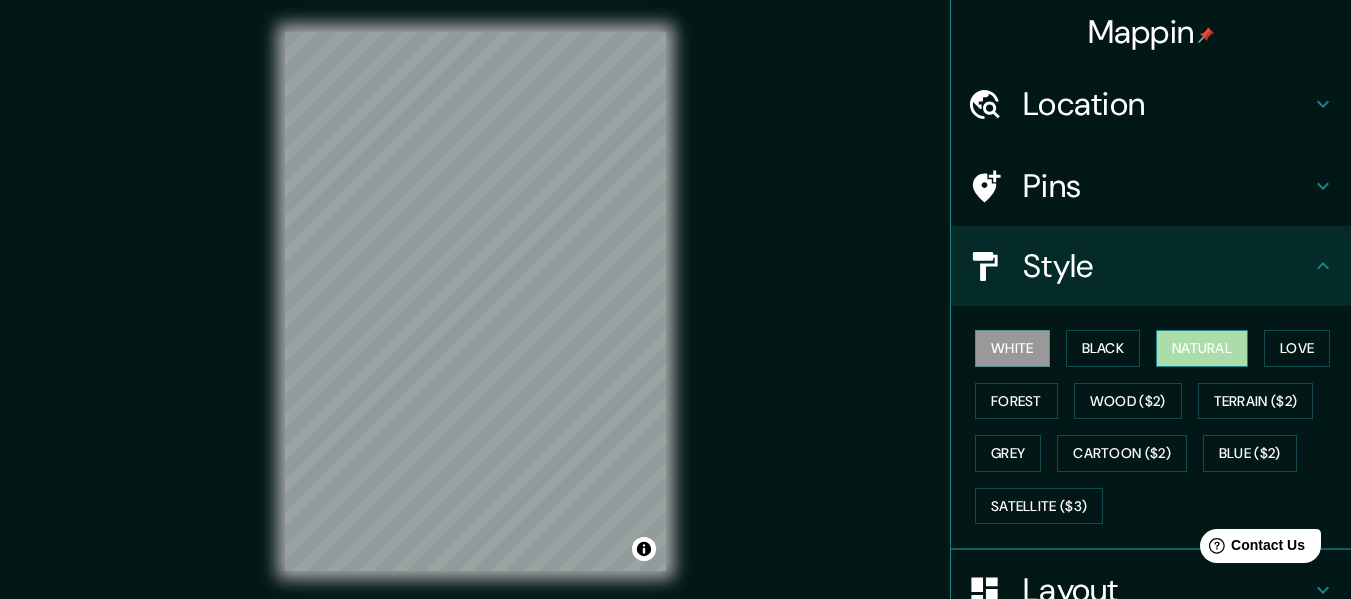 click on "Natural" at bounding box center [1202, 348] 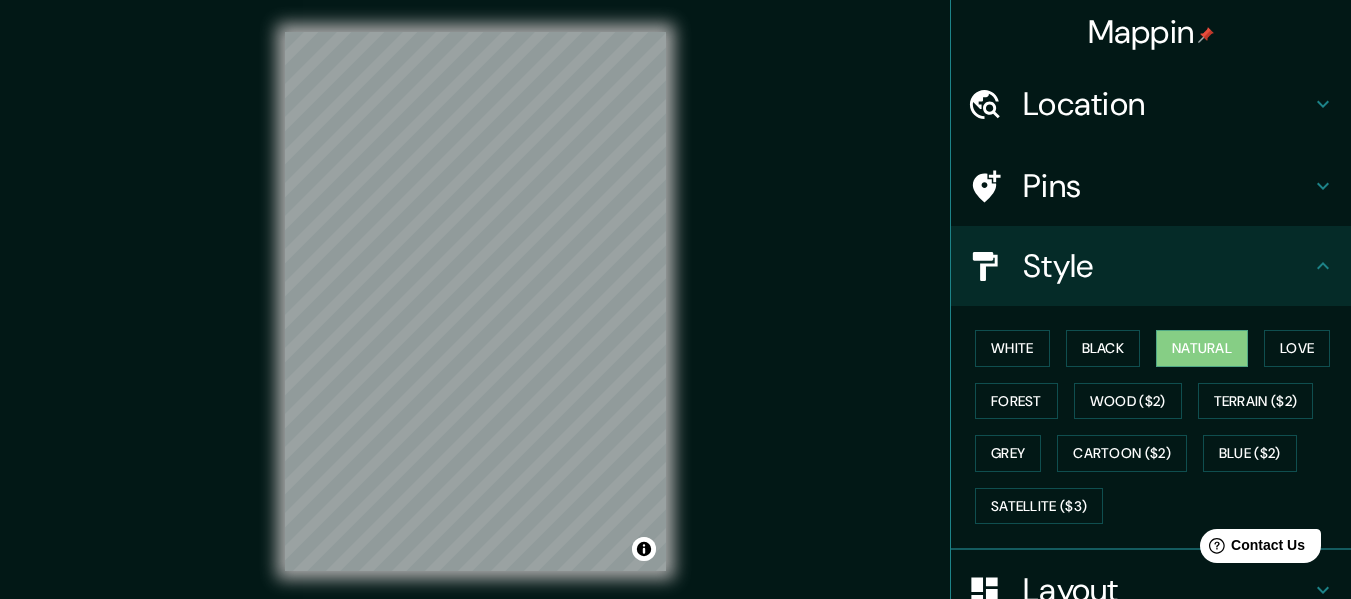 click on "© Mapbox   © OpenStreetMap   Improve this map" at bounding box center (475, 301) 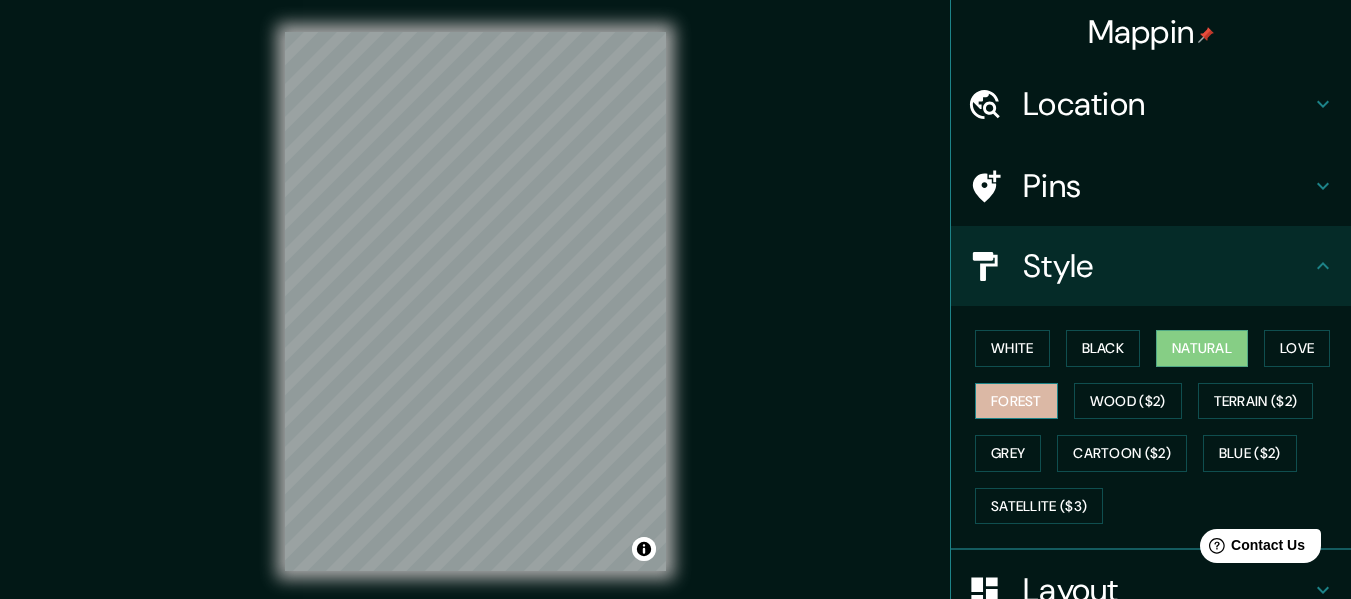 click on "Forest" at bounding box center [1016, 401] 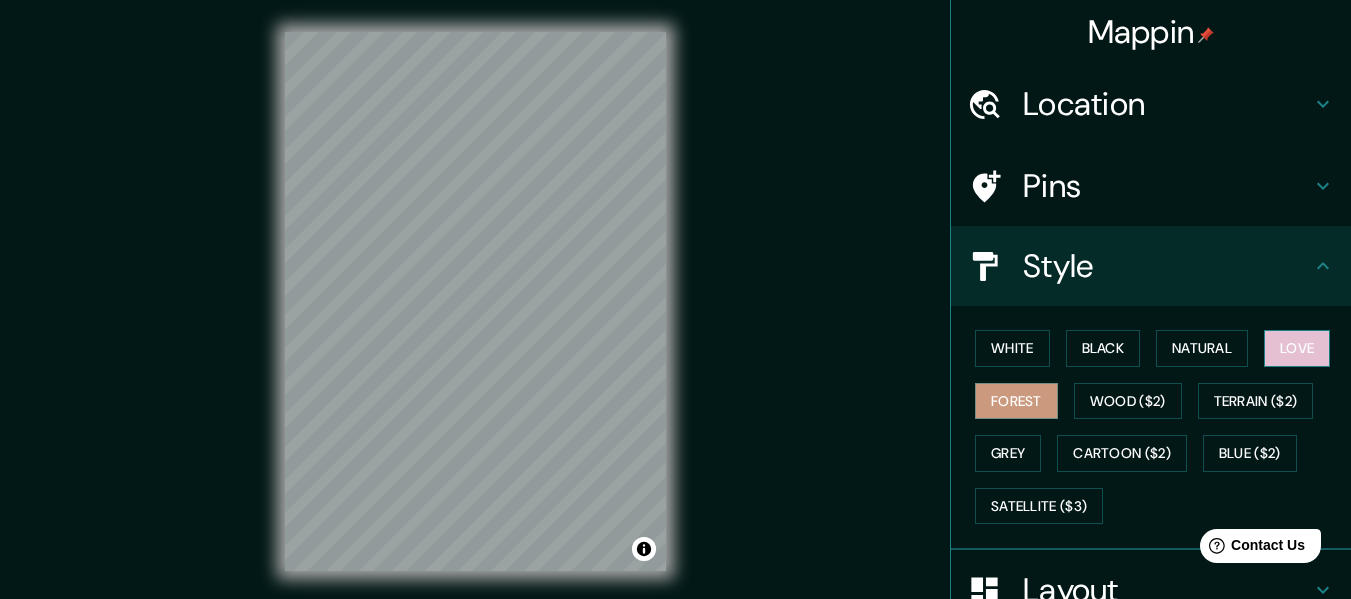 click on "Love" at bounding box center (1297, 348) 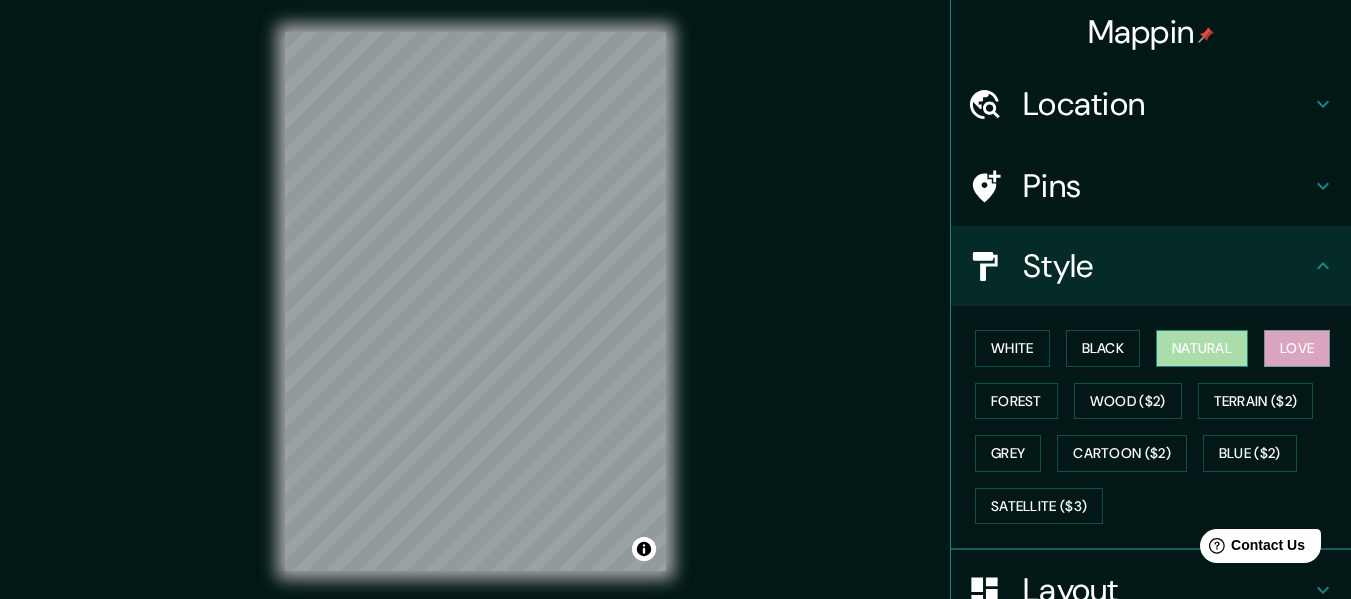 click on "Natural" at bounding box center [1202, 348] 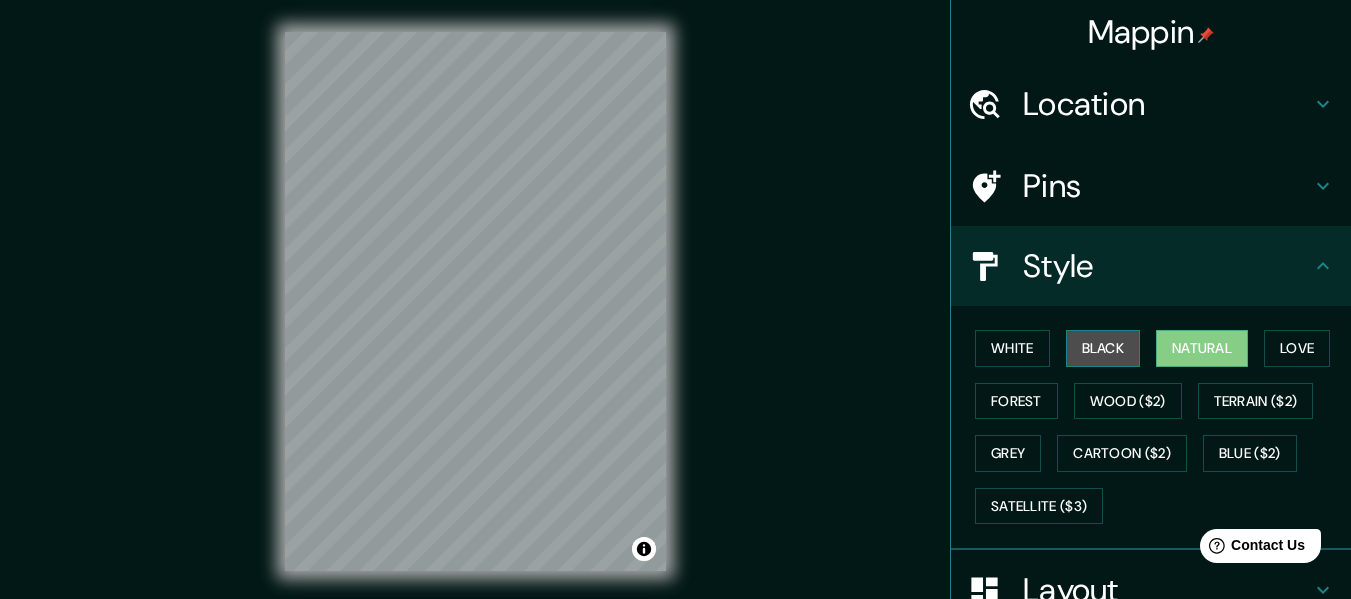 click on "Black" at bounding box center (1103, 348) 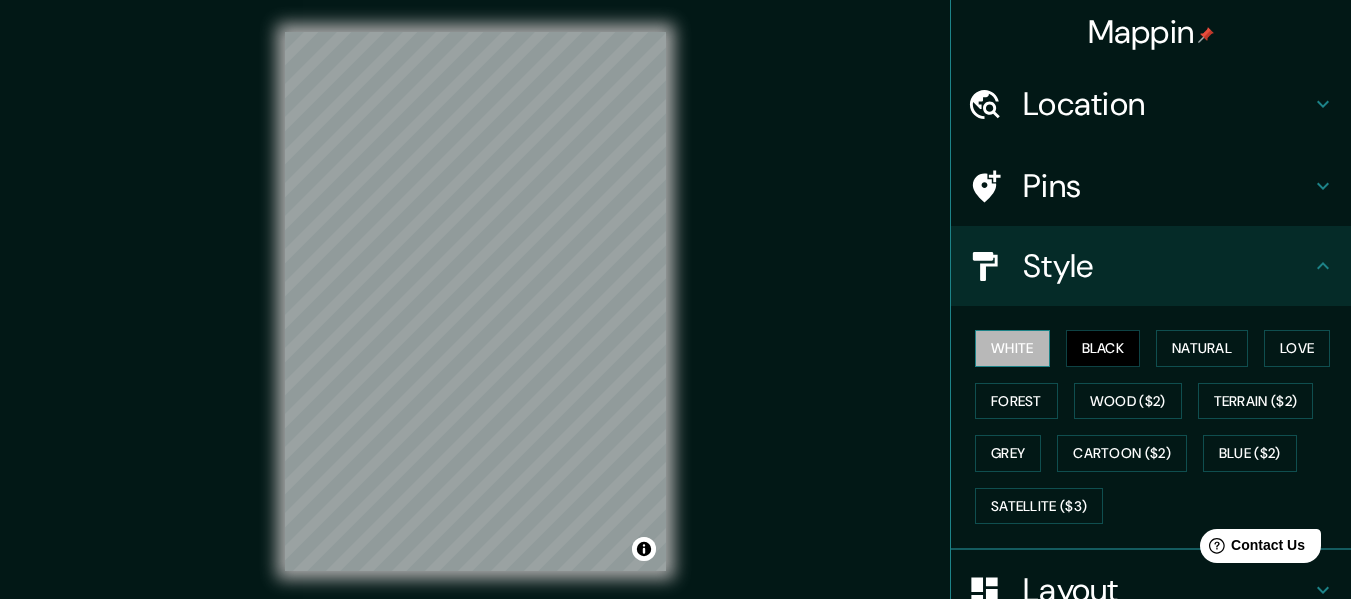 click on "White" at bounding box center [1012, 348] 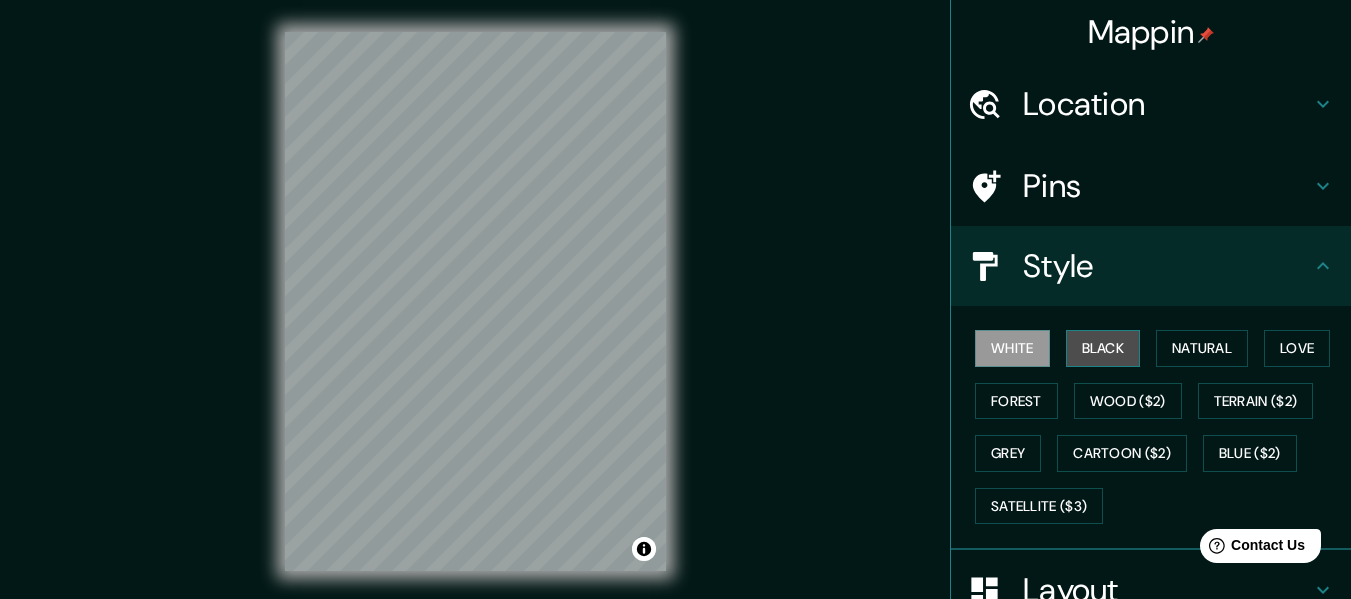 click on "Black" at bounding box center (1103, 348) 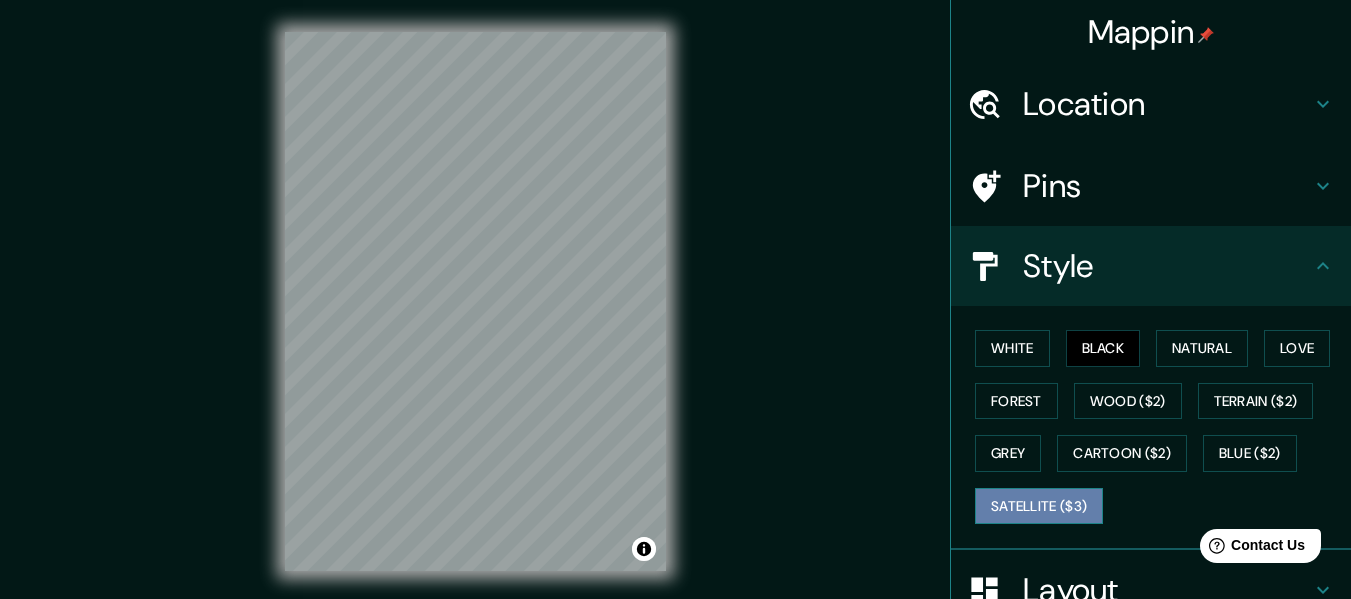 click on "Satellite ($3)" at bounding box center (1039, 506) 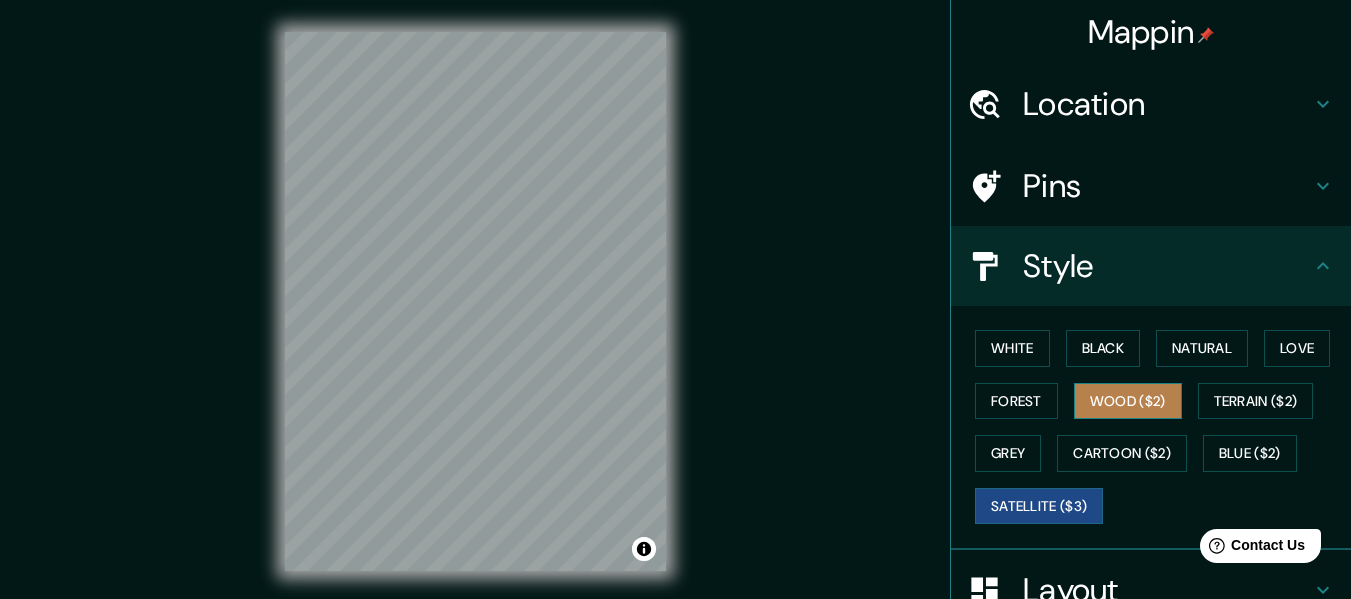 click on "Wood ($2)" at bounding box center (1128, 401) 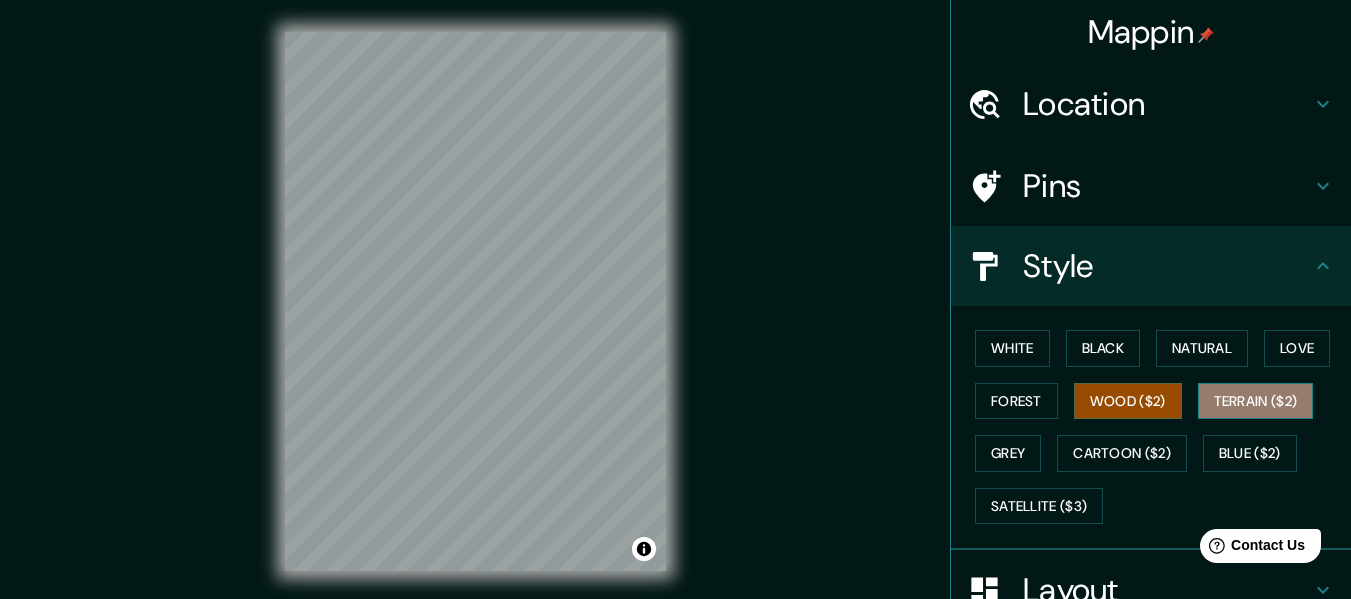 click on "Terrain ($2)" at bounding box center [1256, 401] 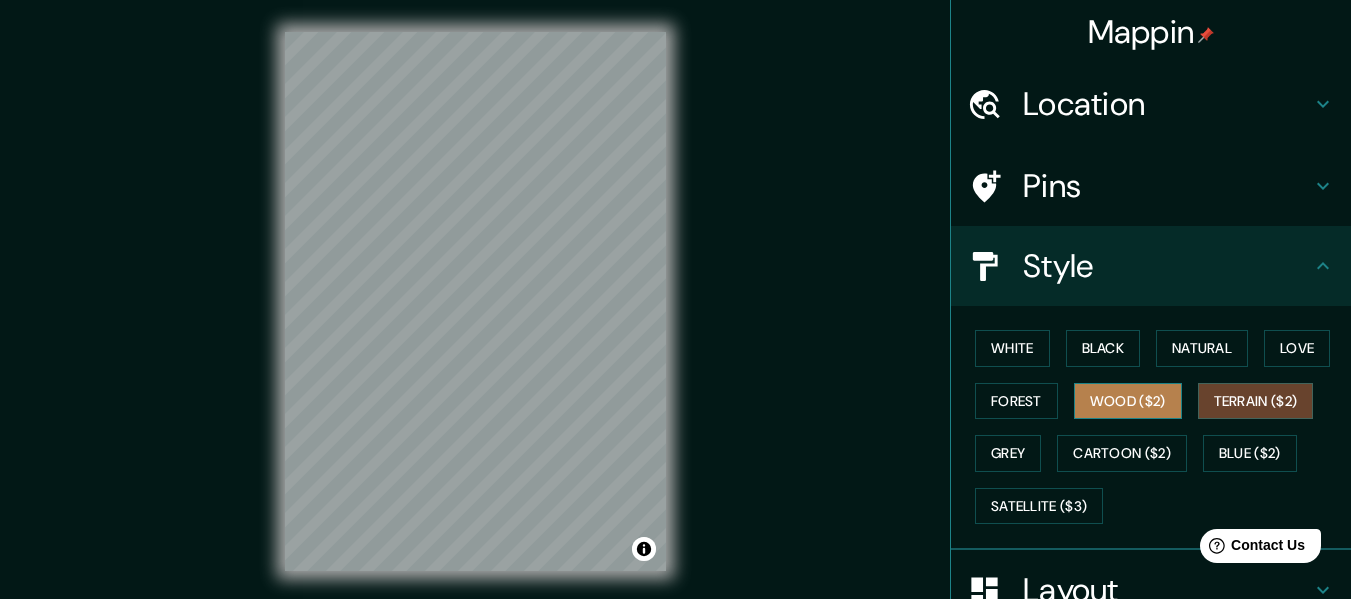 click on "Wood ($2)" at bounding box center (1128, 401) 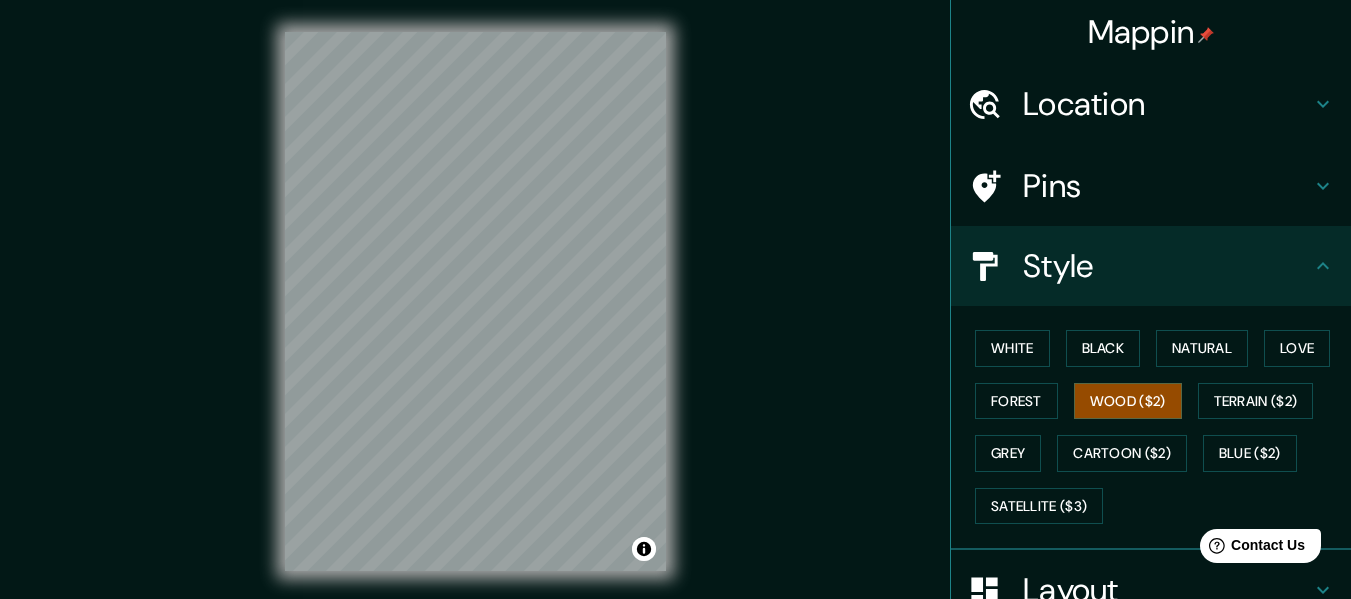 click on "© Mapbox   © OpenStreetMap   Improve this map" at bounding box center [475, 301] 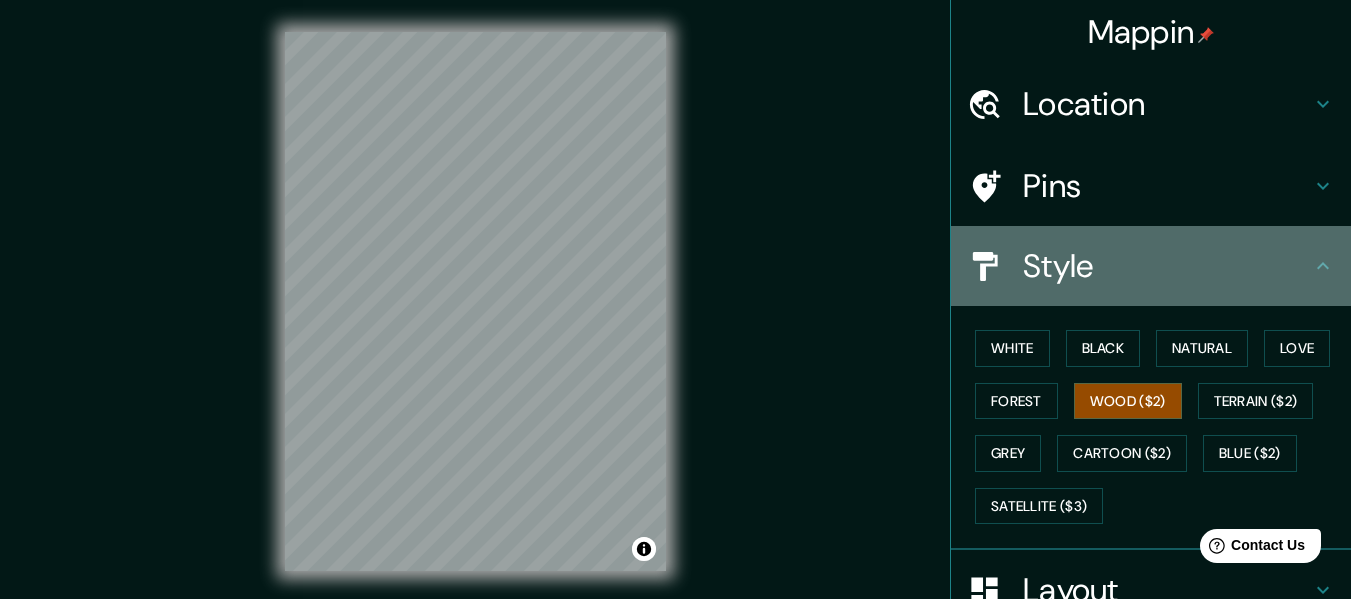 click 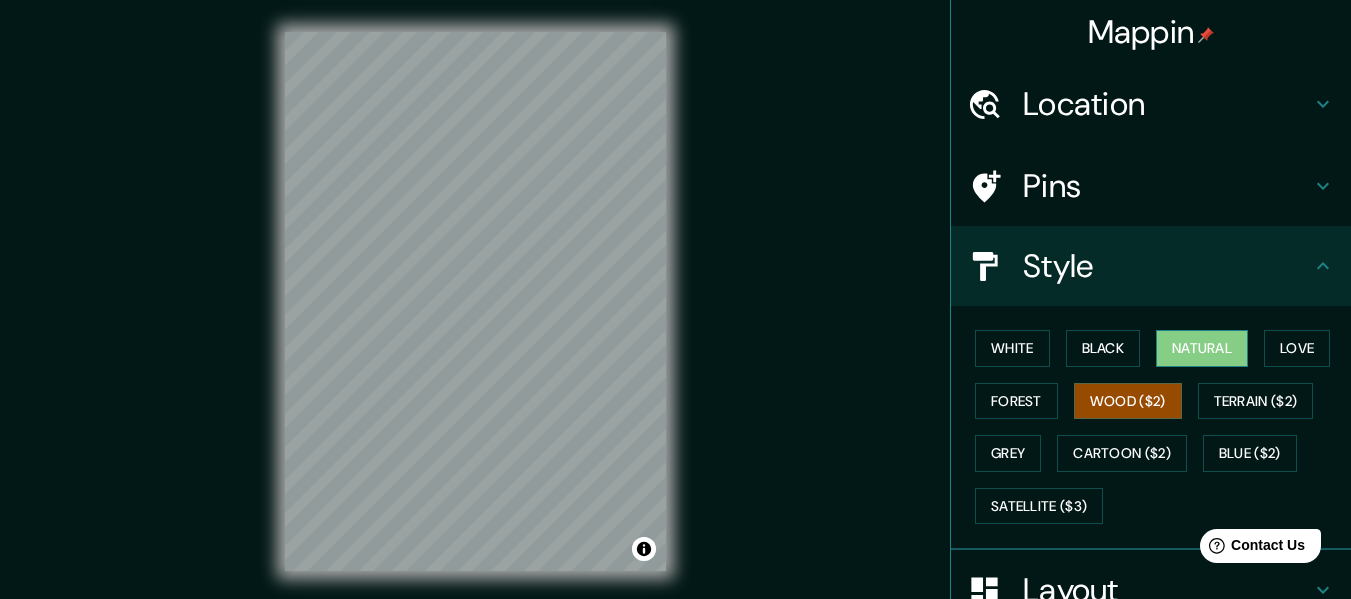 click on "Natural" at bounding box center (1202, 348) 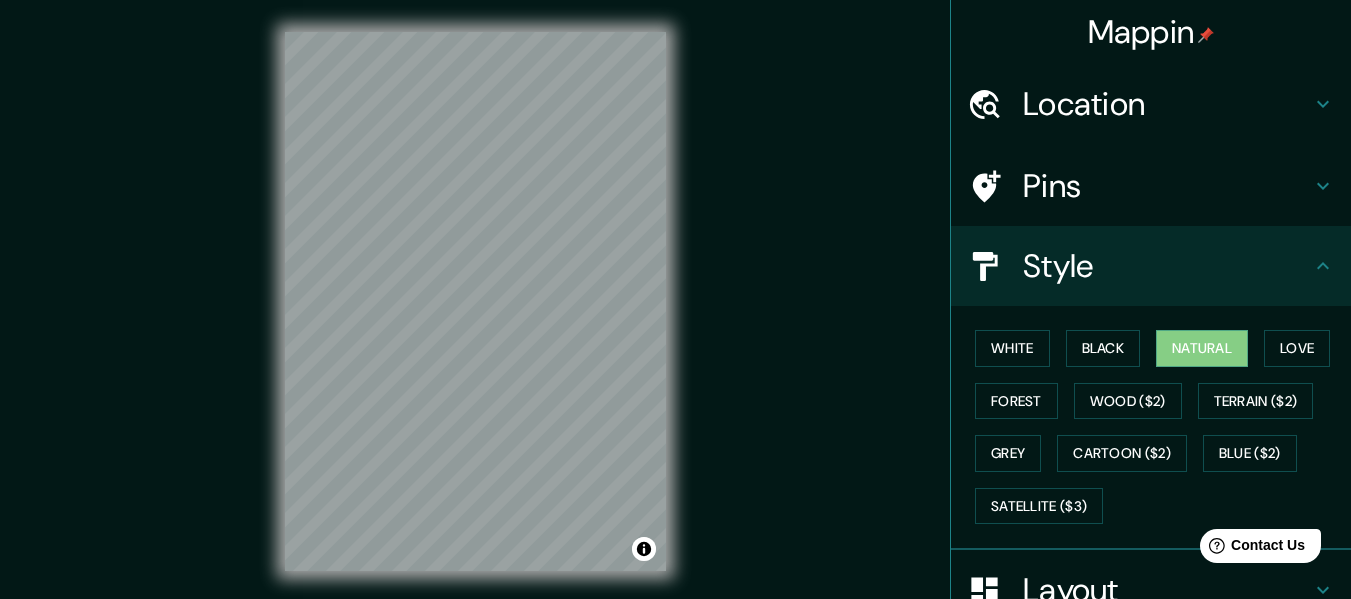 click on "© Mapbox   © OpenStreetMap   Improve this map" at bounding box center (475, 301) 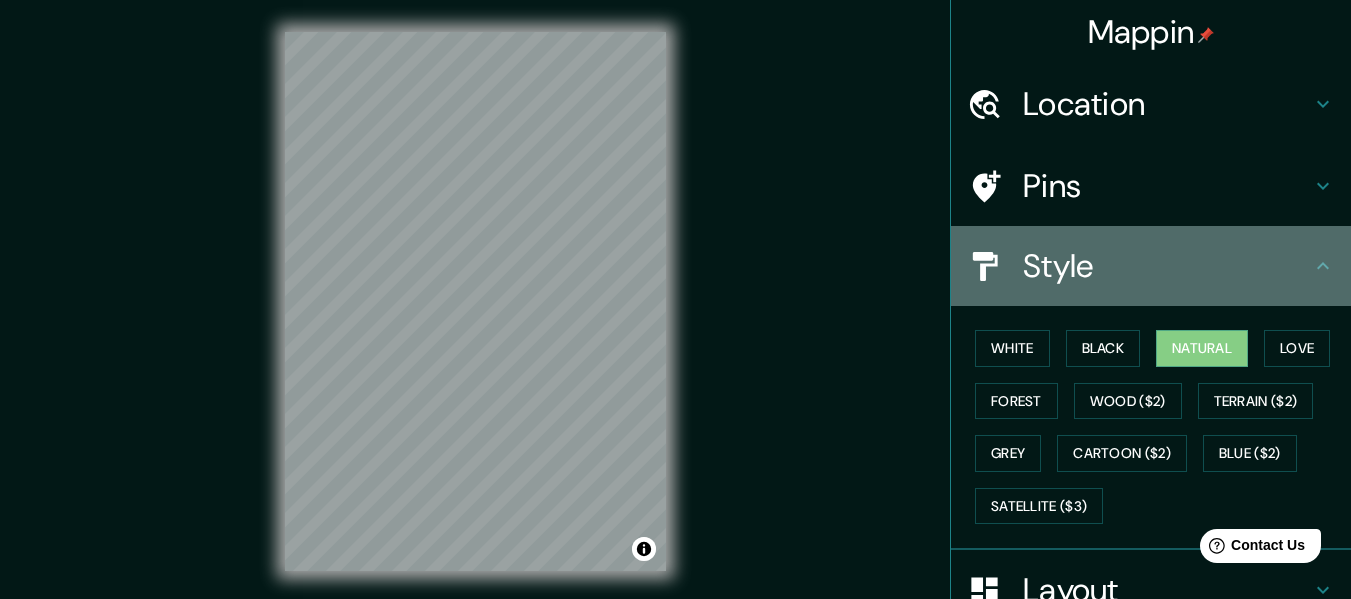 click on "Style" at bounding box center [1151, 266] 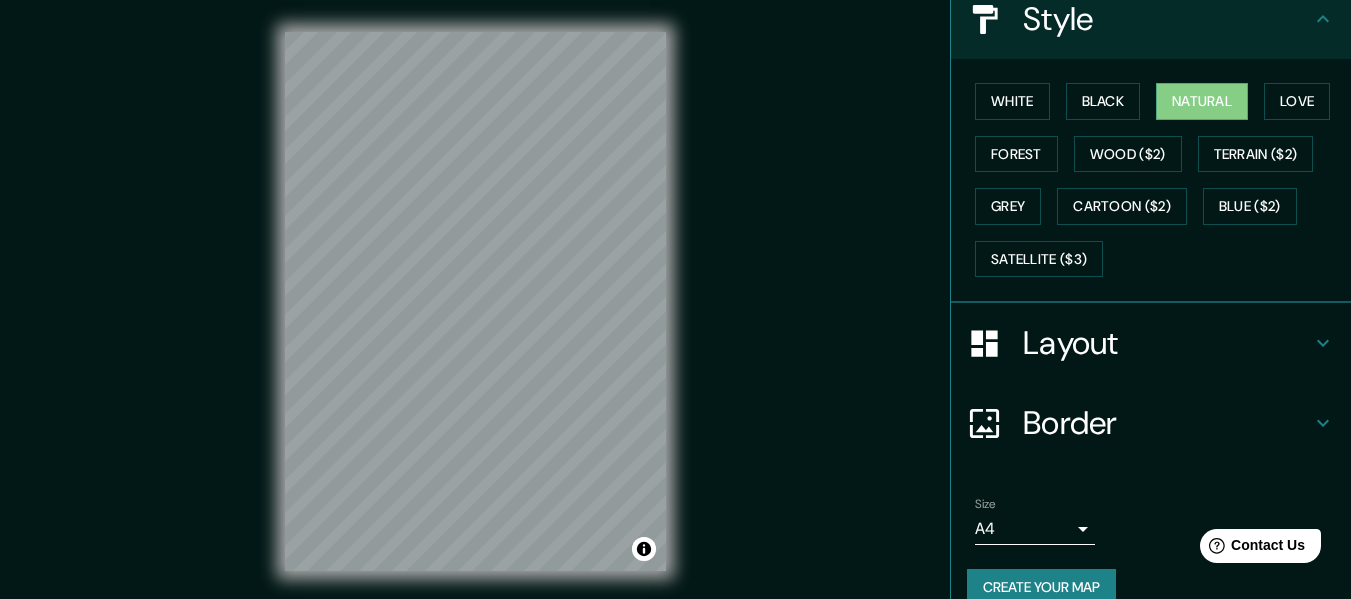 scroll, scrollTop: 278, scrollLeft: 0, axis: vertical 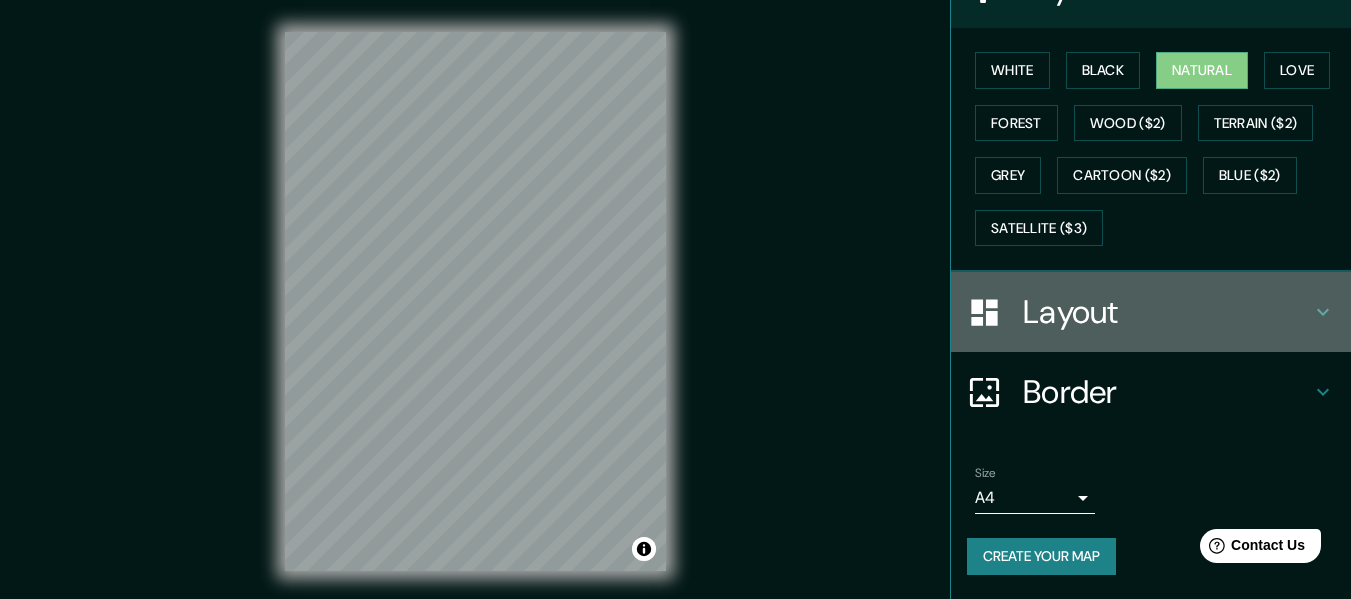click 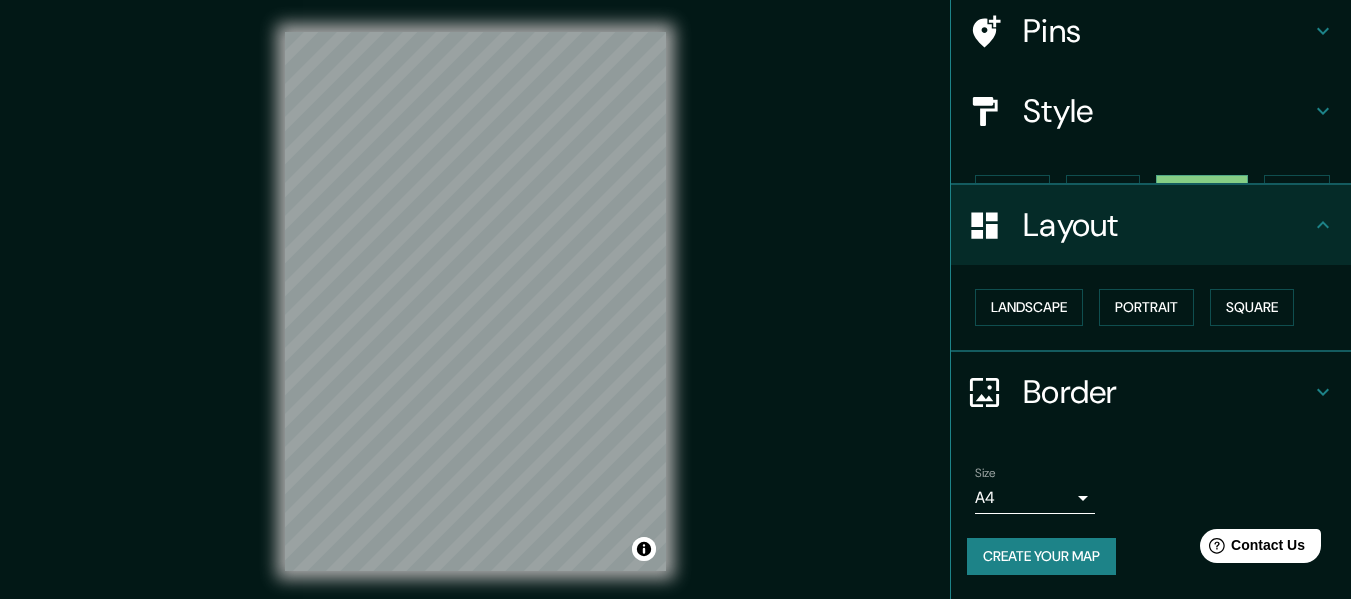 scroll, scrollTop: 120, scrollLeft: 0, axis: vertical 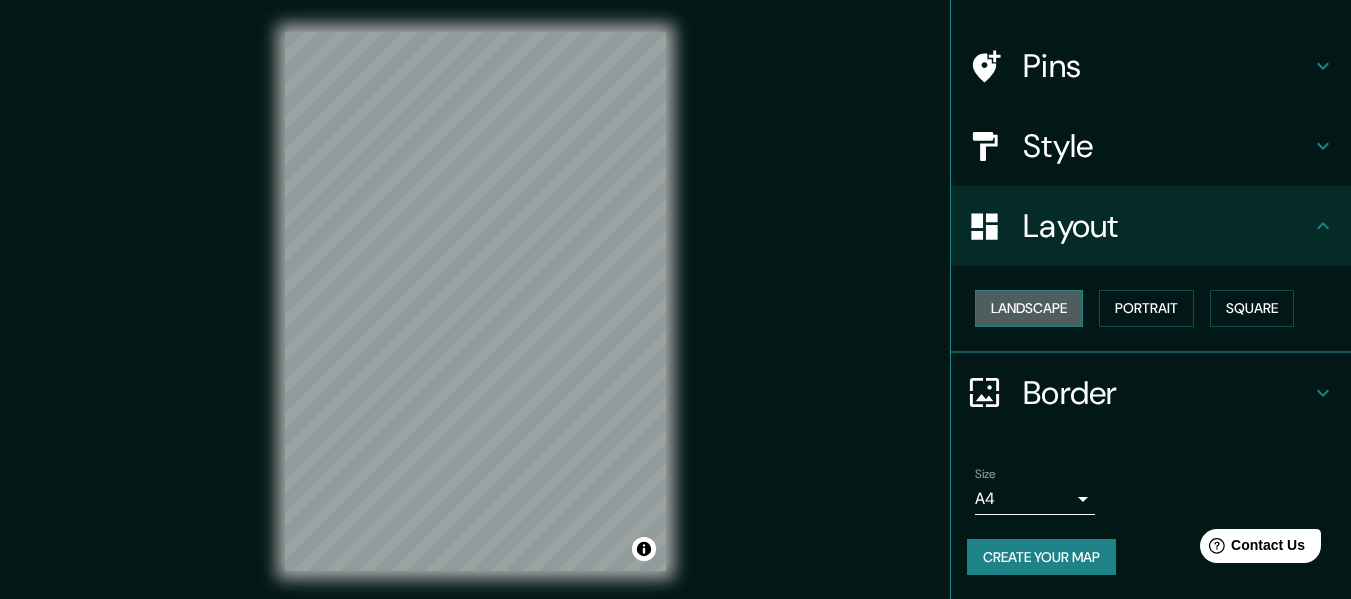 click on "Landscape" at bounding box center [1029, 308] 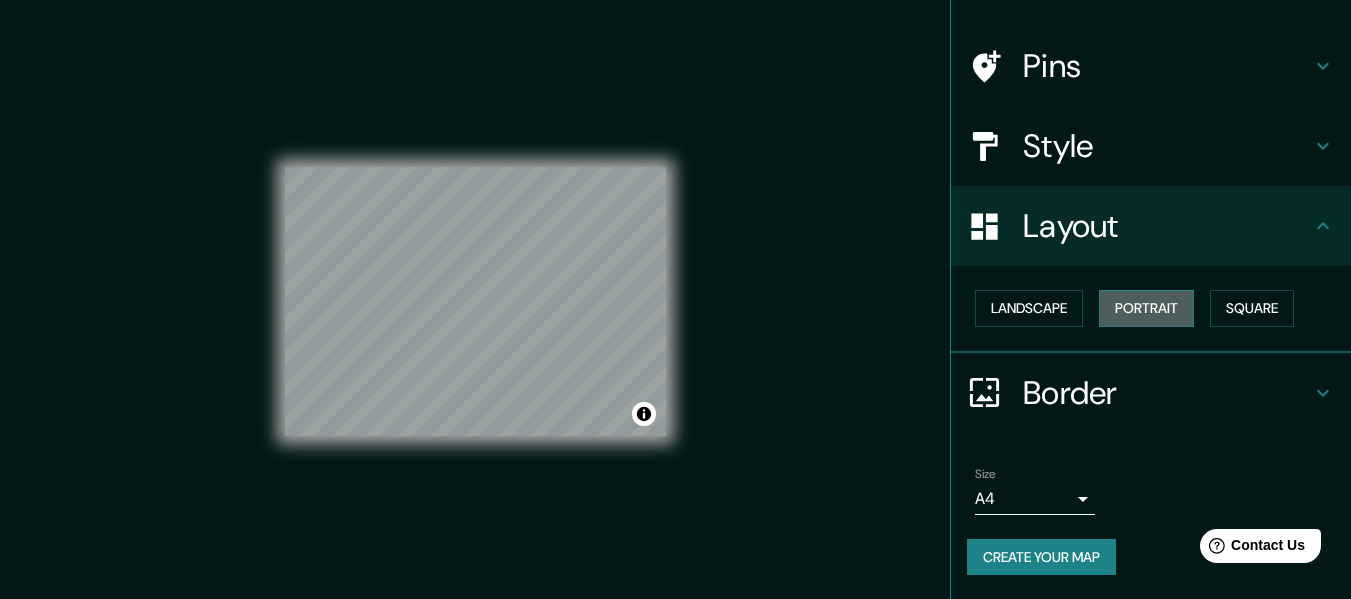 click on "Portrait" at bounding box center (1146, 308) 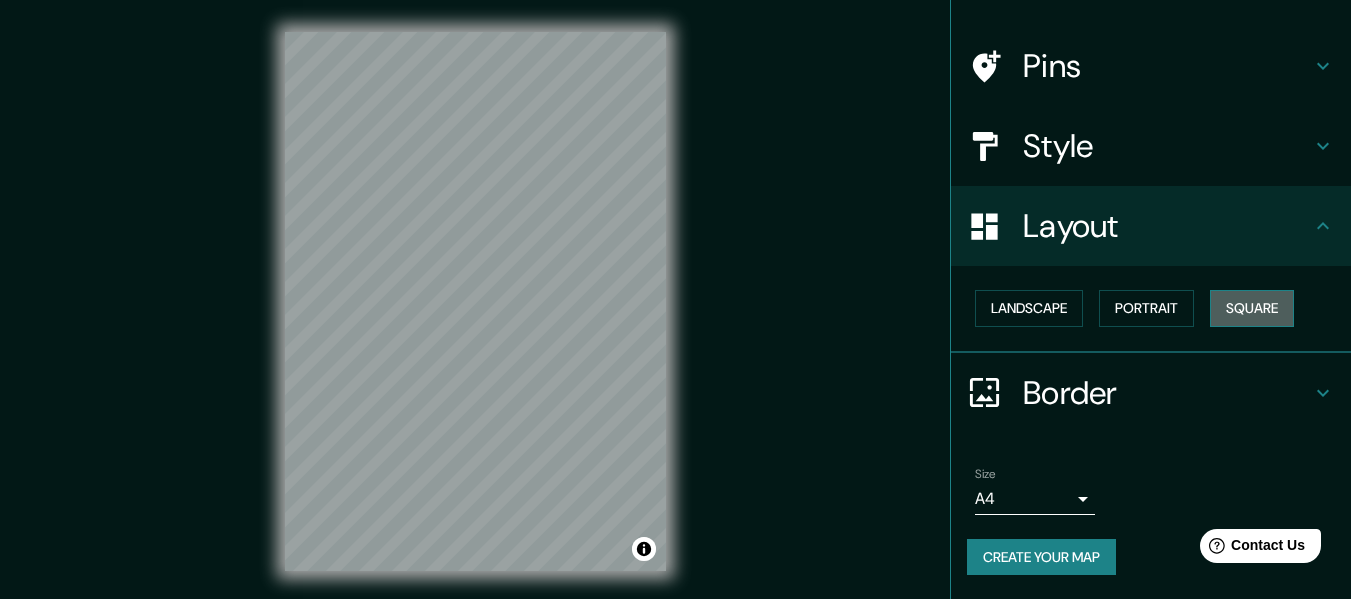 click on "Square" at bounding box center (1252, 308) 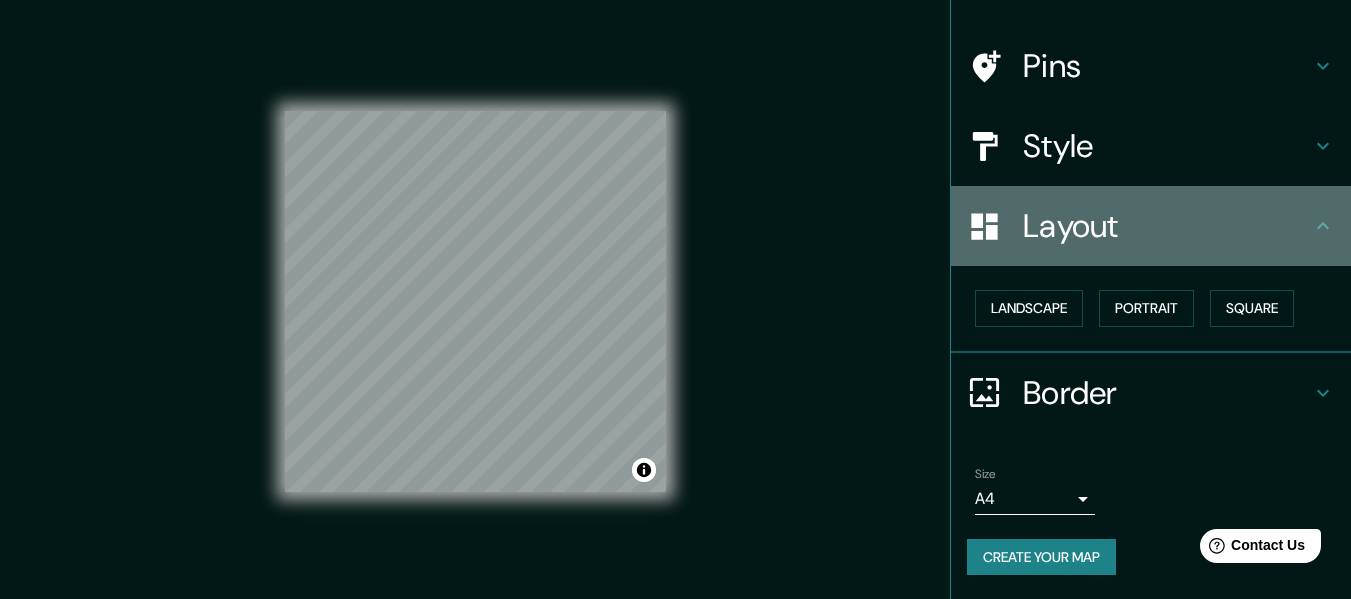 click 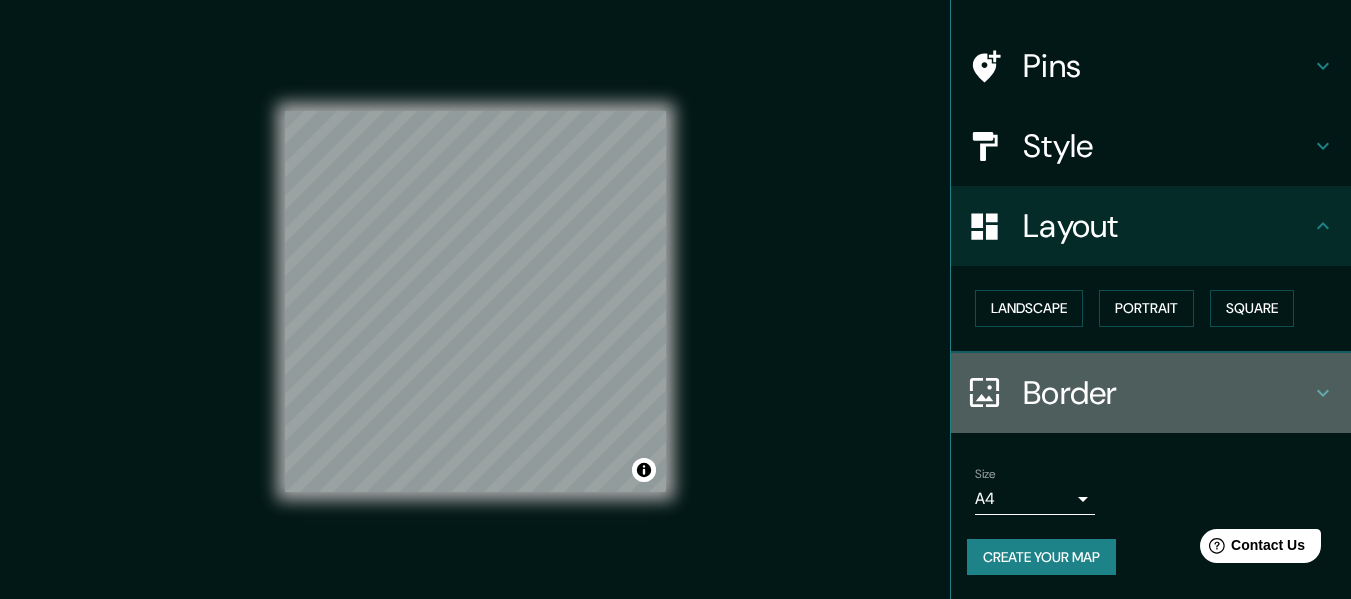 click 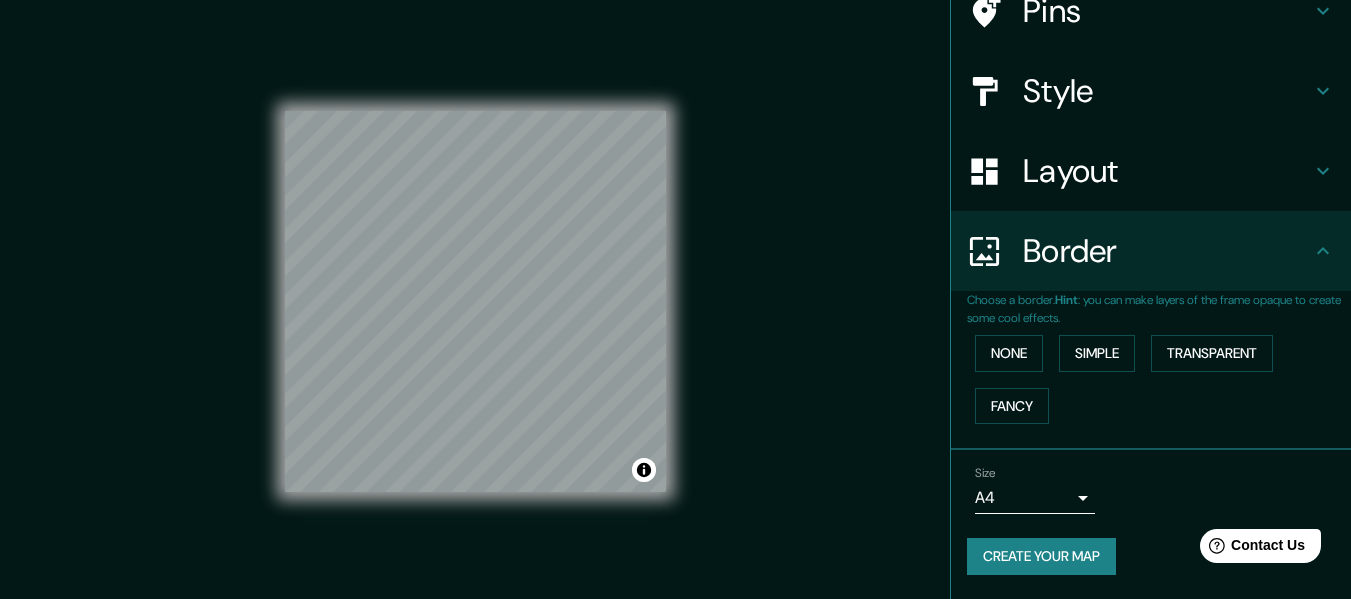 scroll, scrollTop: 0, scrollLeft: 0, axis: both 